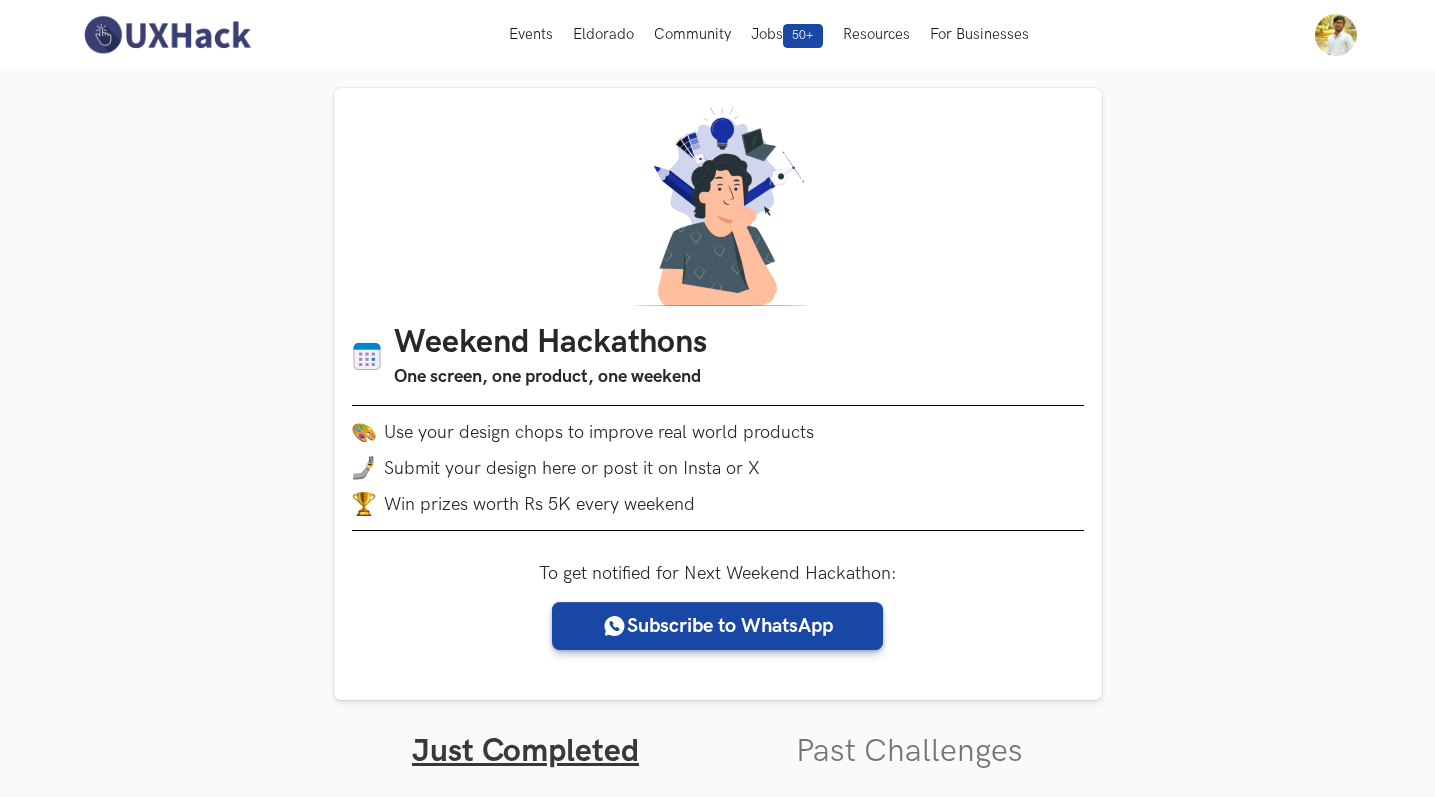 scroll, scrollTop: 686, scrollLeft: 0, axis: vertical 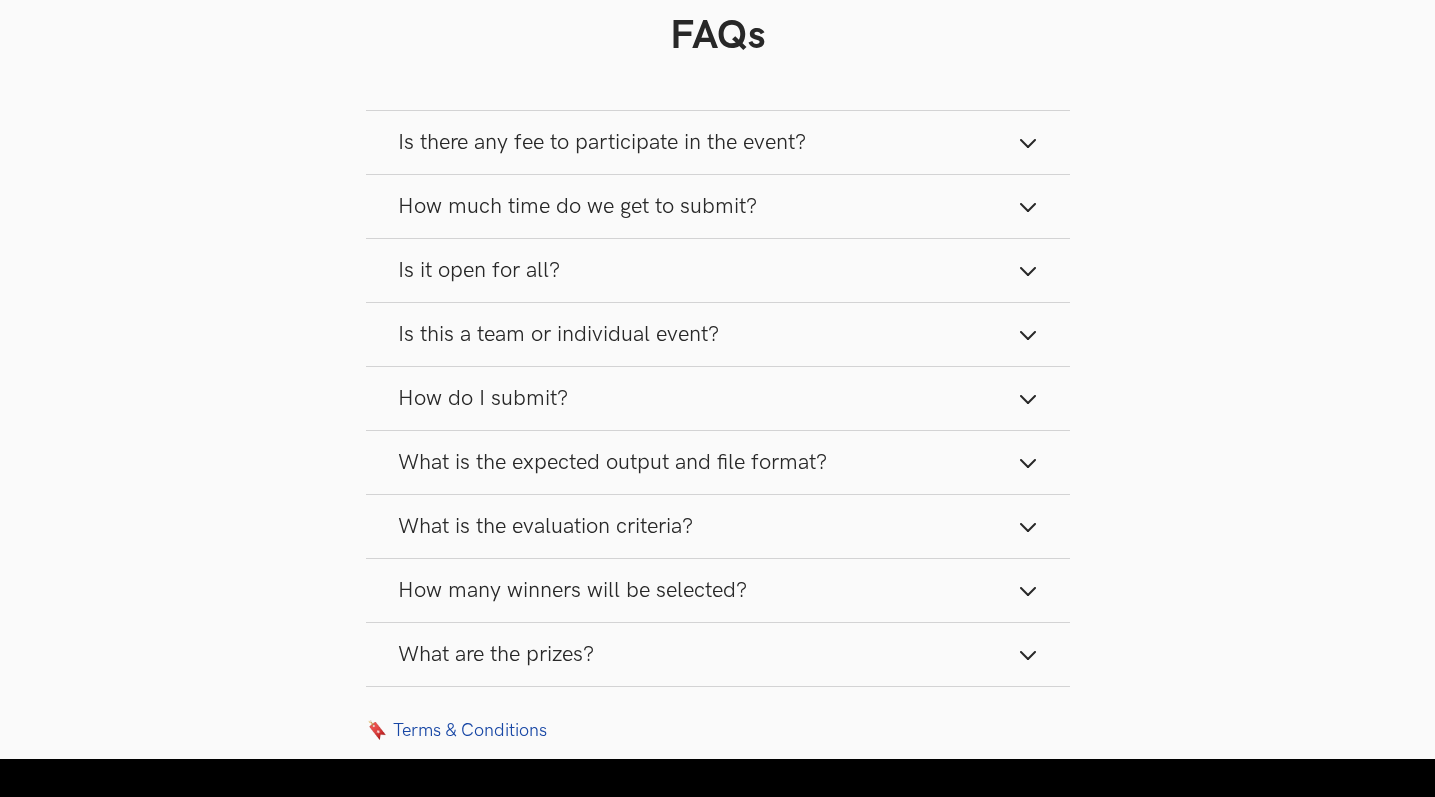 click on "How many winners will be selected?" at bounding box center [718, 590] 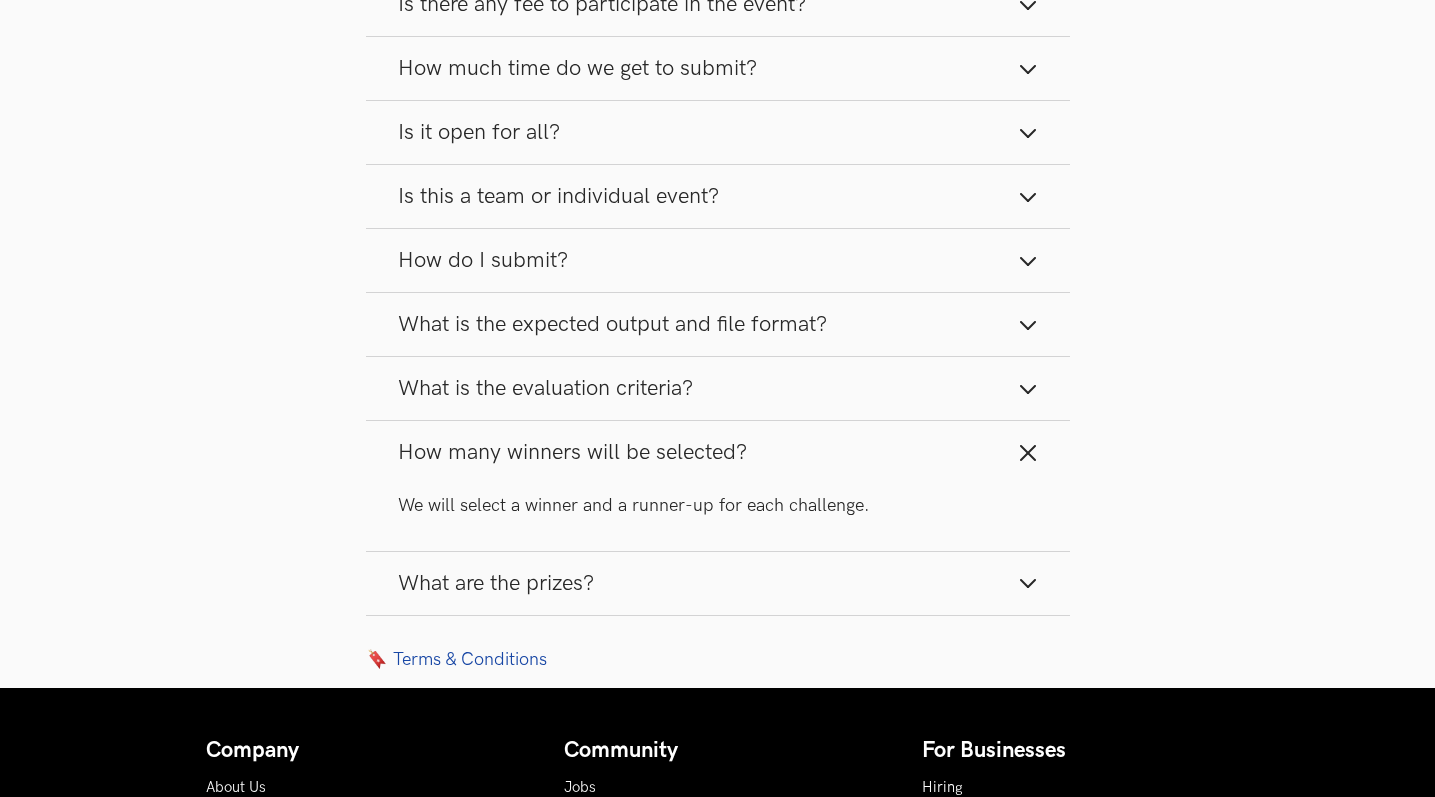 scroll, scrollTop: 2743, scrollLeft: 0, axis: vertical 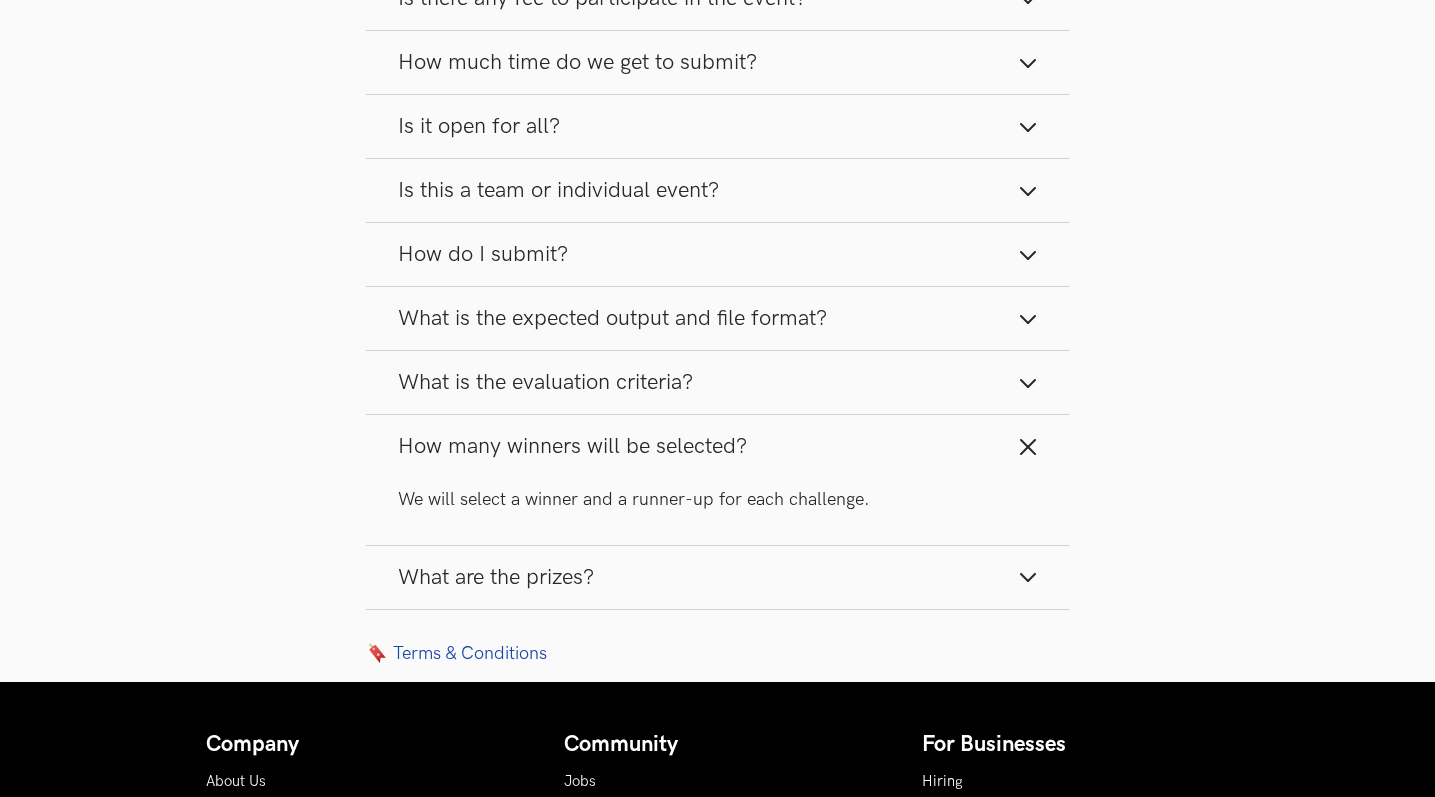 click on "What are the prizes?" at bounding box center (718, 577) 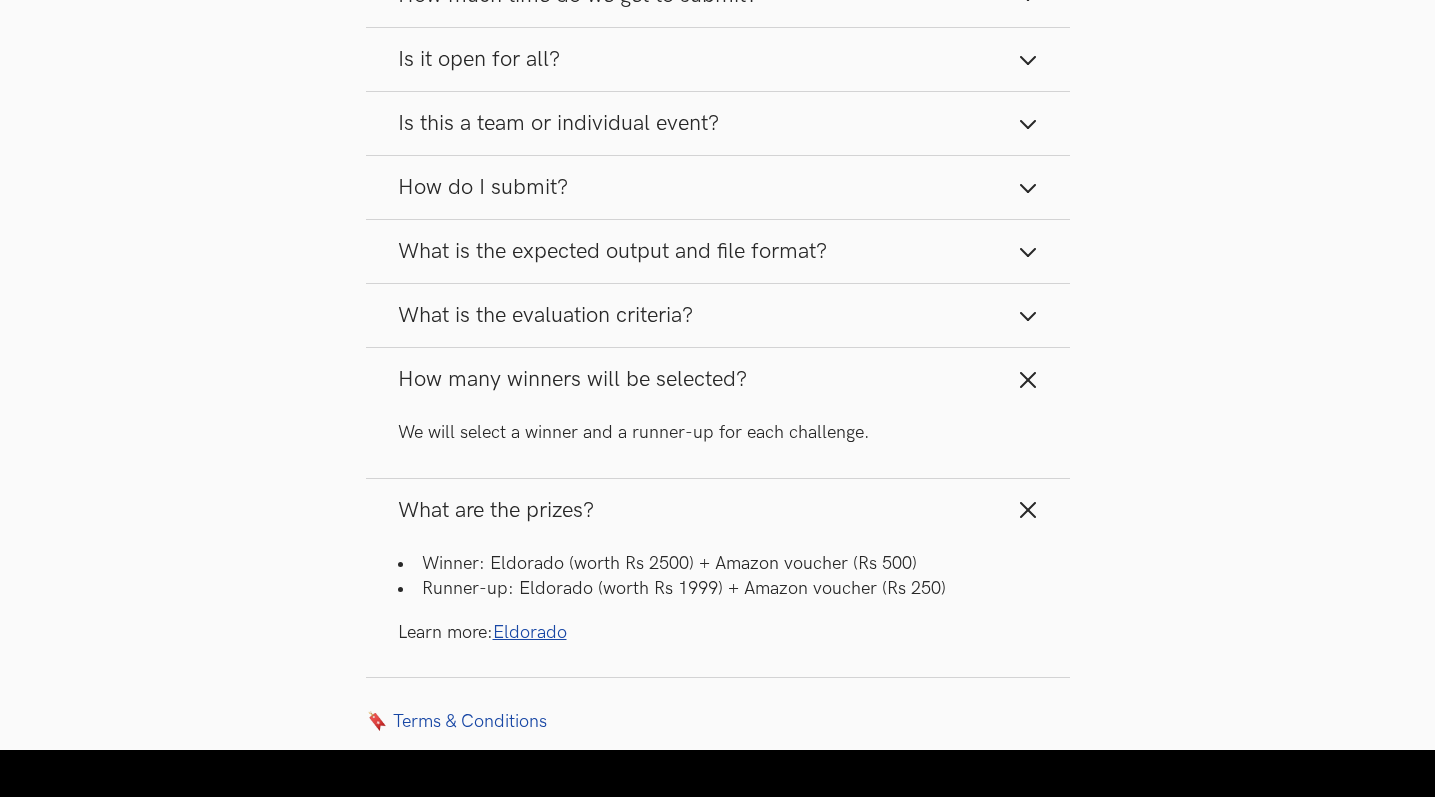 scroll, scrollTop: 2815, scrollLeft: 0, axis: vertical 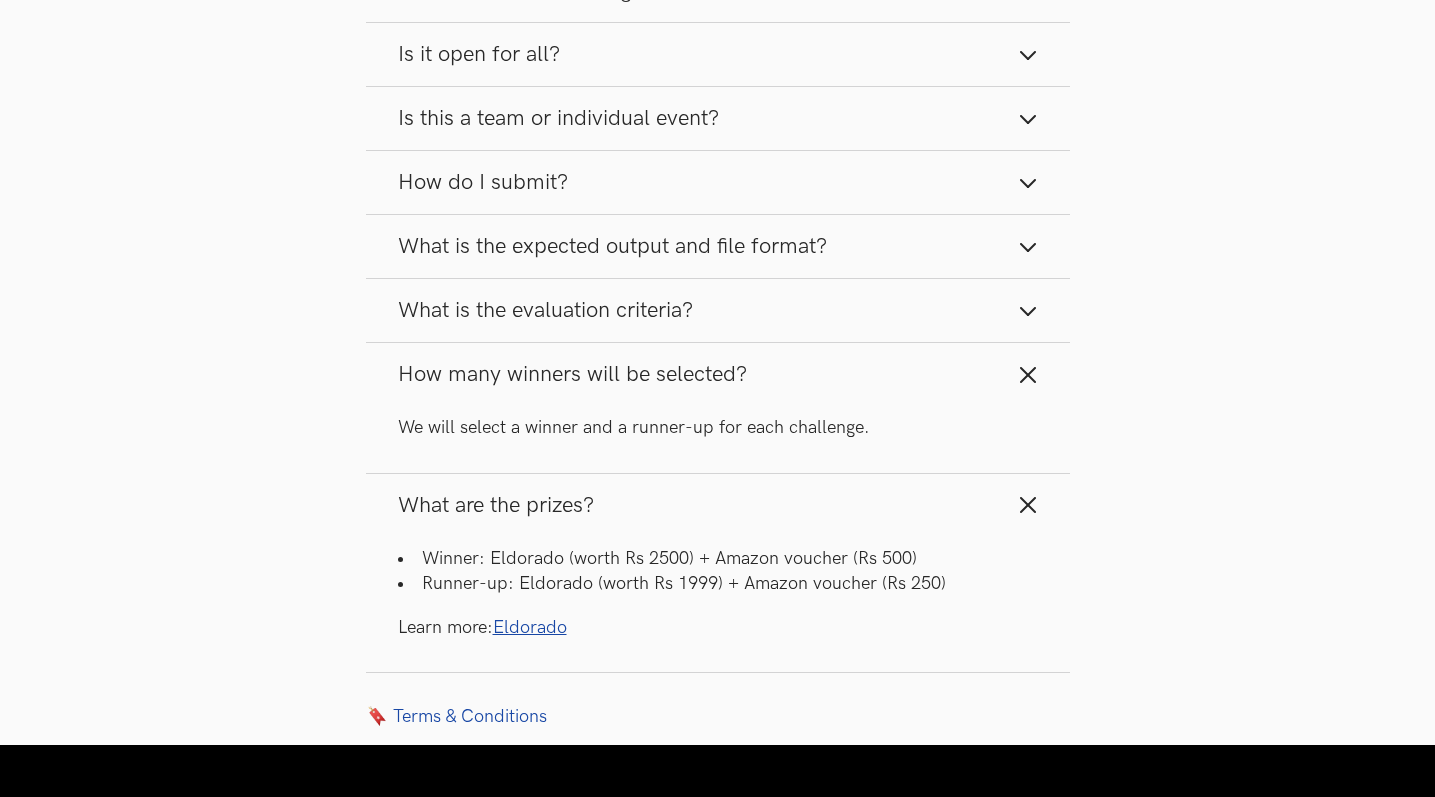 click on "Eldorado" at bounding box center (530, 627) 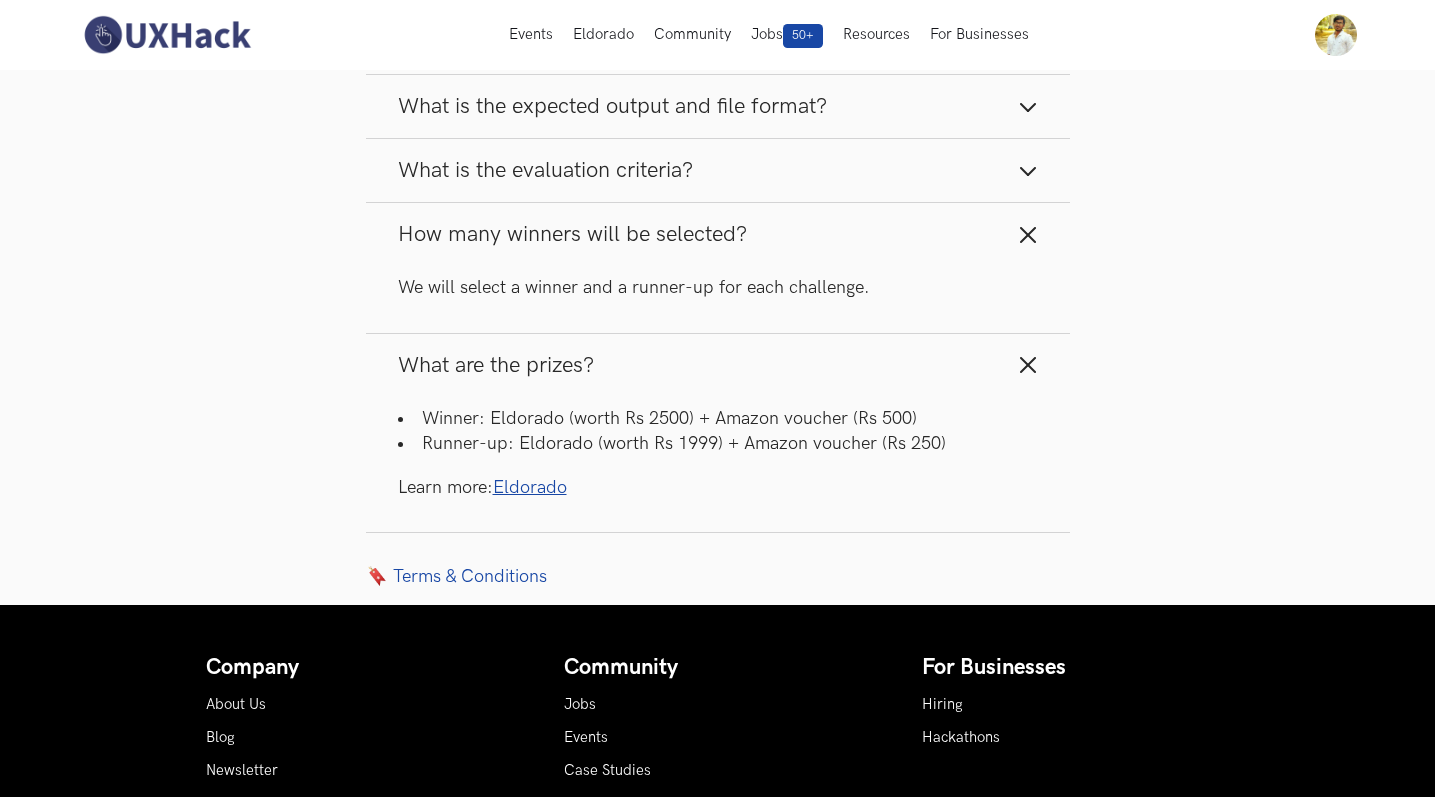 scroll, scrollTop: 2958, scrollLeft: 0, axis: vertical 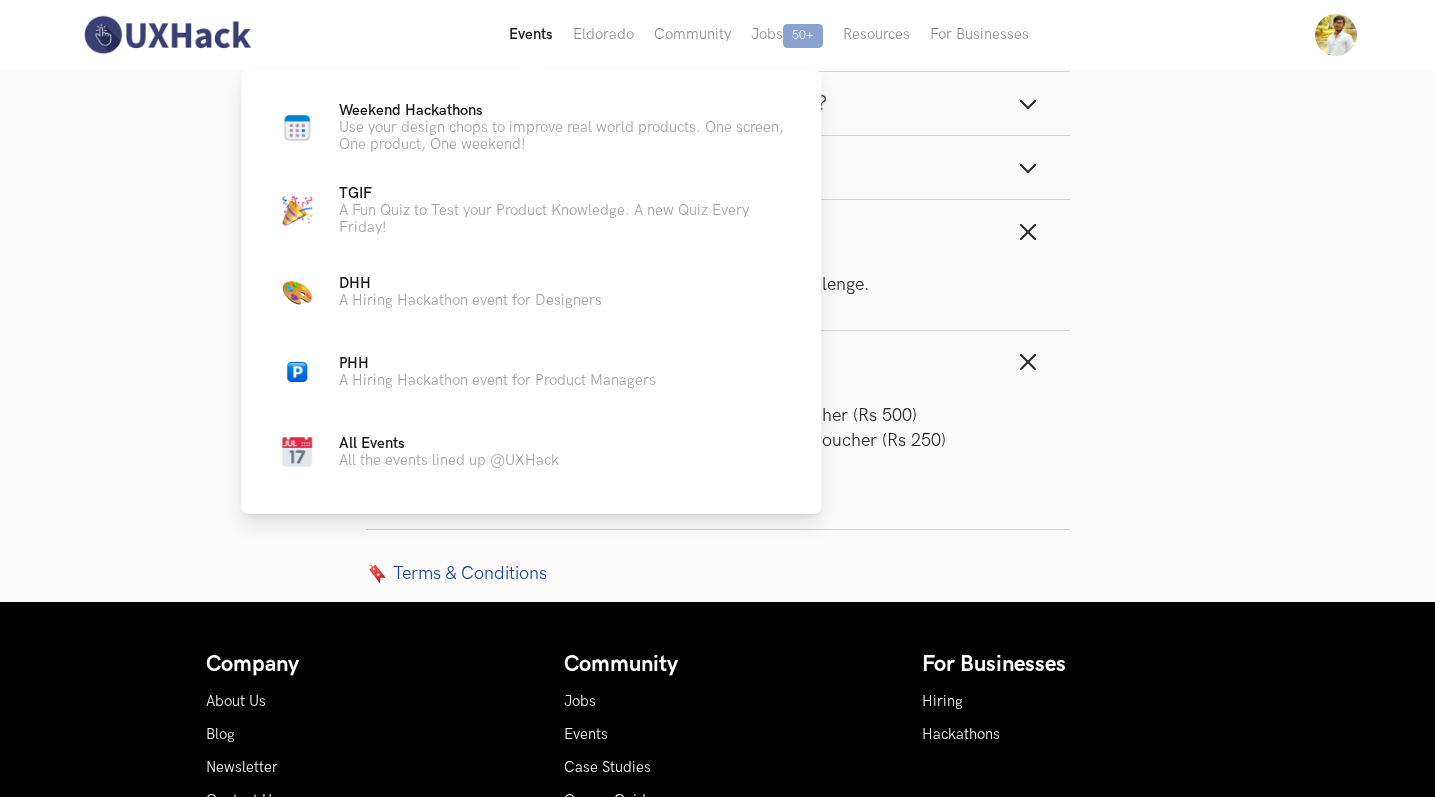 click on "Events  Live" at bounding box center [531, 35] 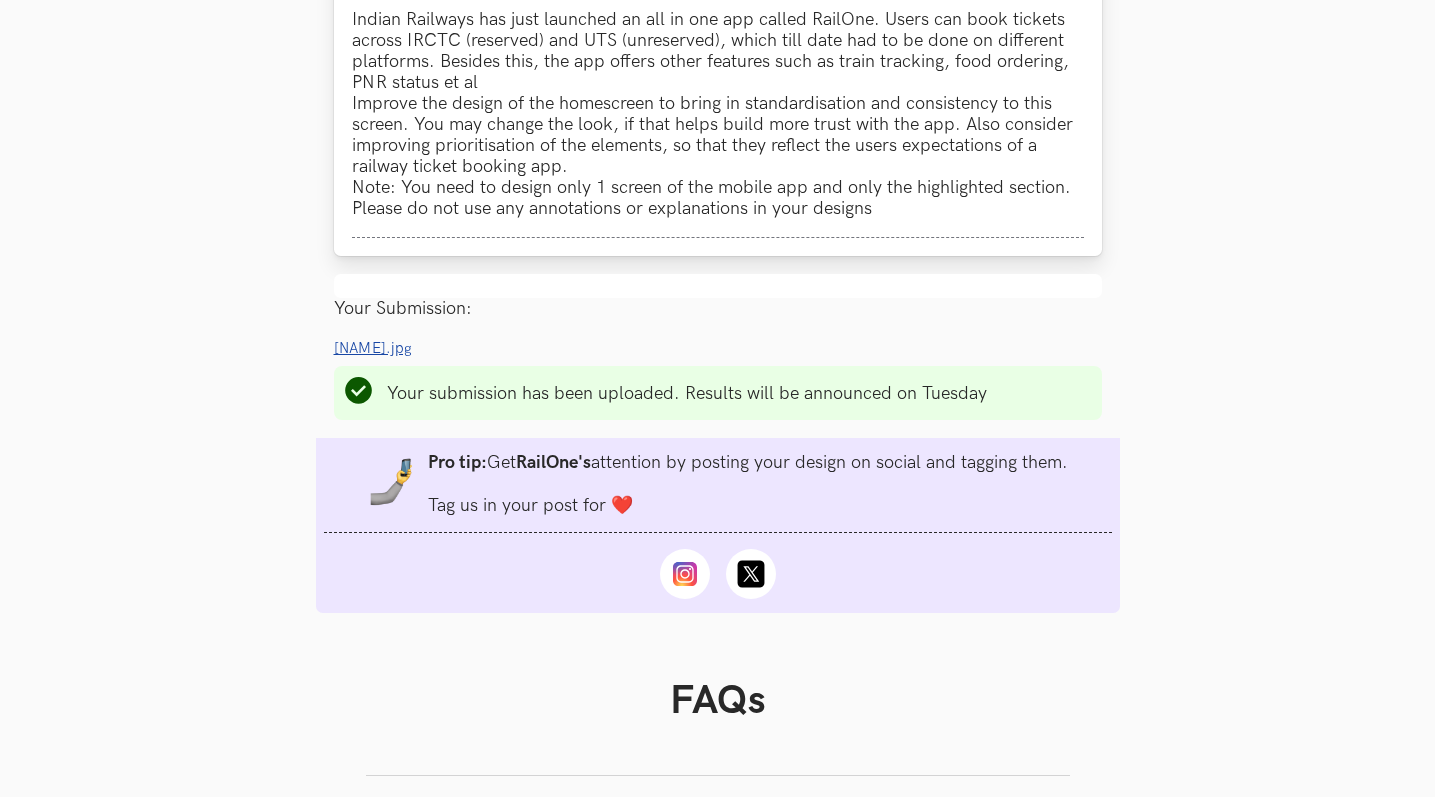 scroll, scrollTop: 1975, scrollLeft: 0, axis: vertical 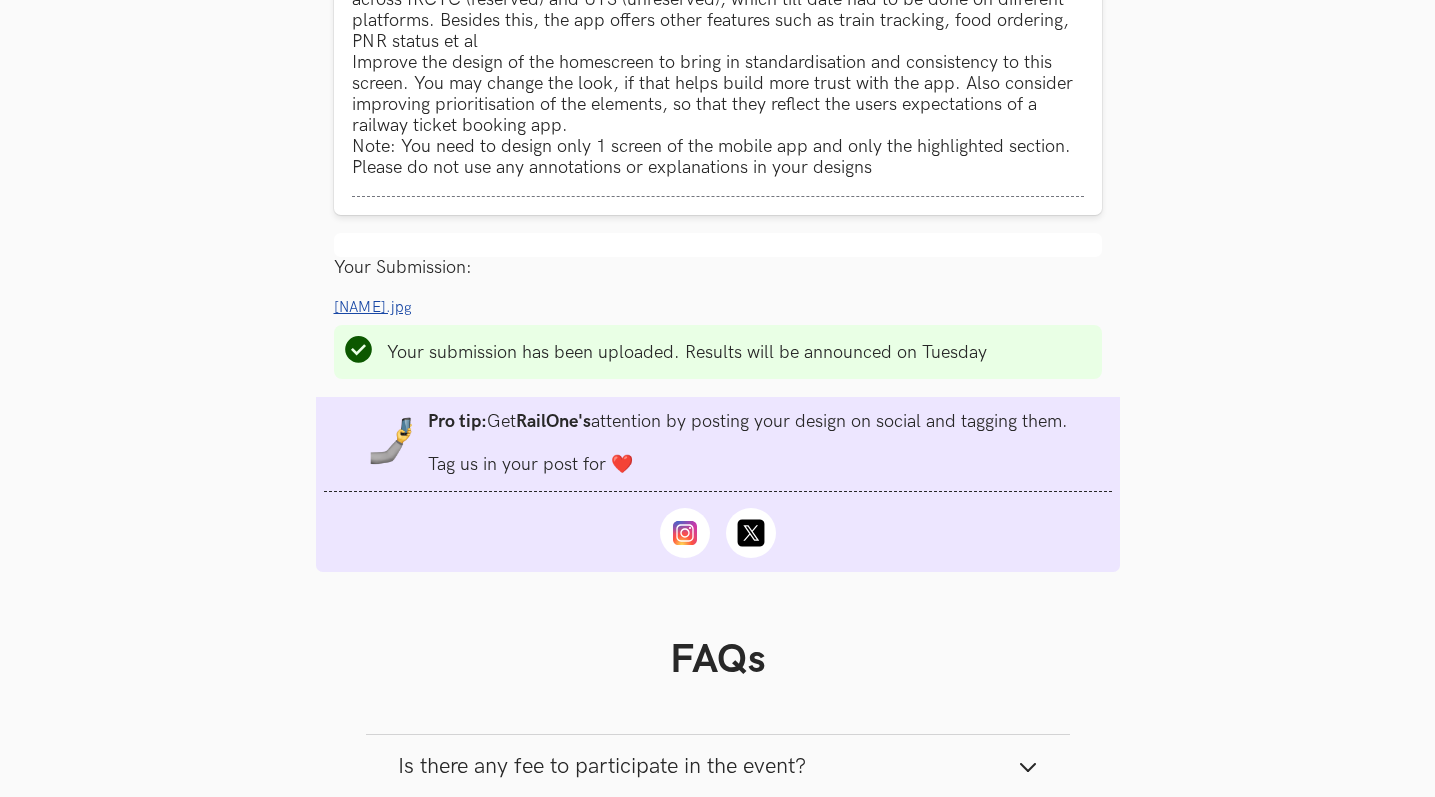 click on "Railone_Dineshkumaar.jpg" at bounding box center [373, 307] 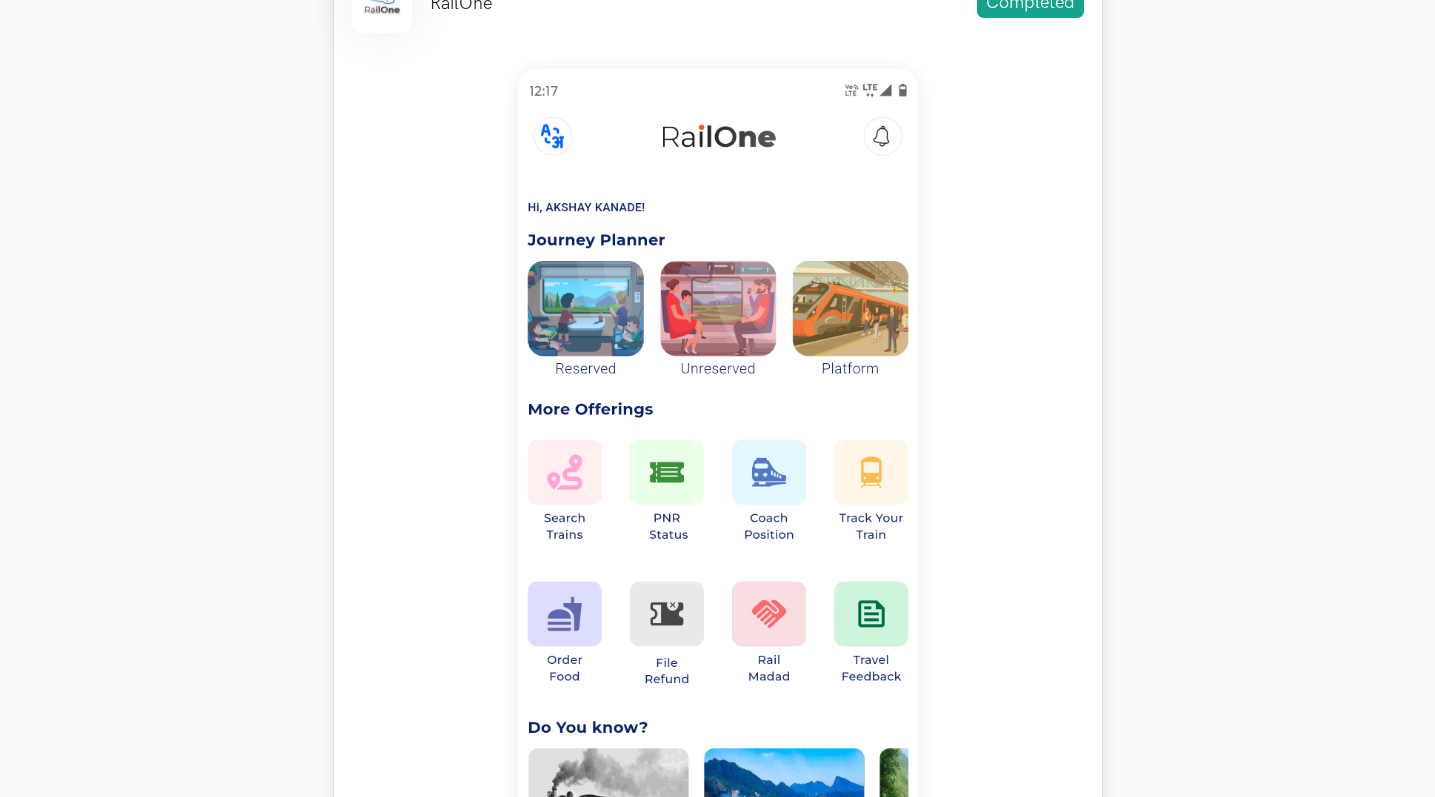scroll, scrollTop: 891, scrollLeft: 0, axis: vertical 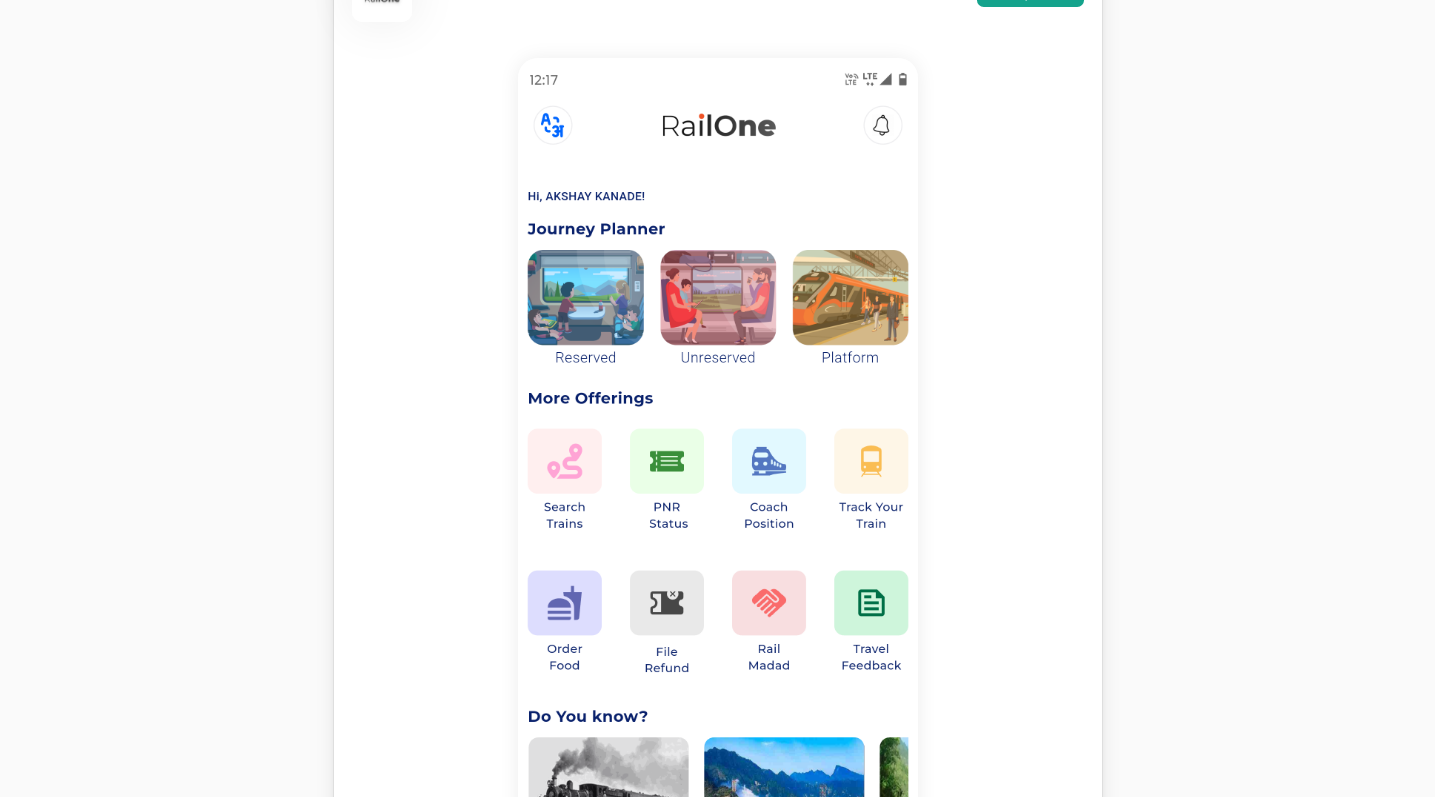 click at bounding box center (718, 502) 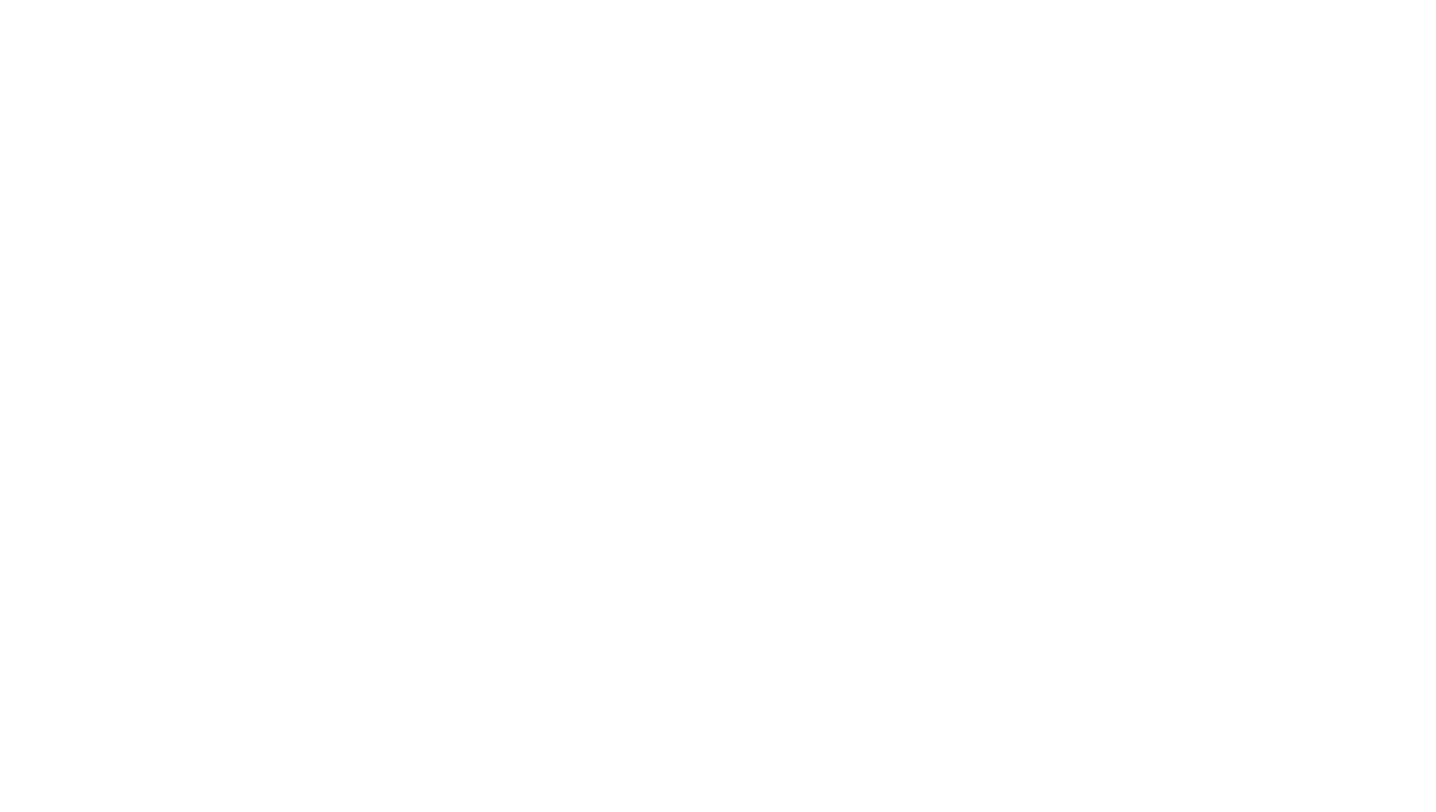 scroll, scrollTop: 0, scrollLeft: 0, axis: both 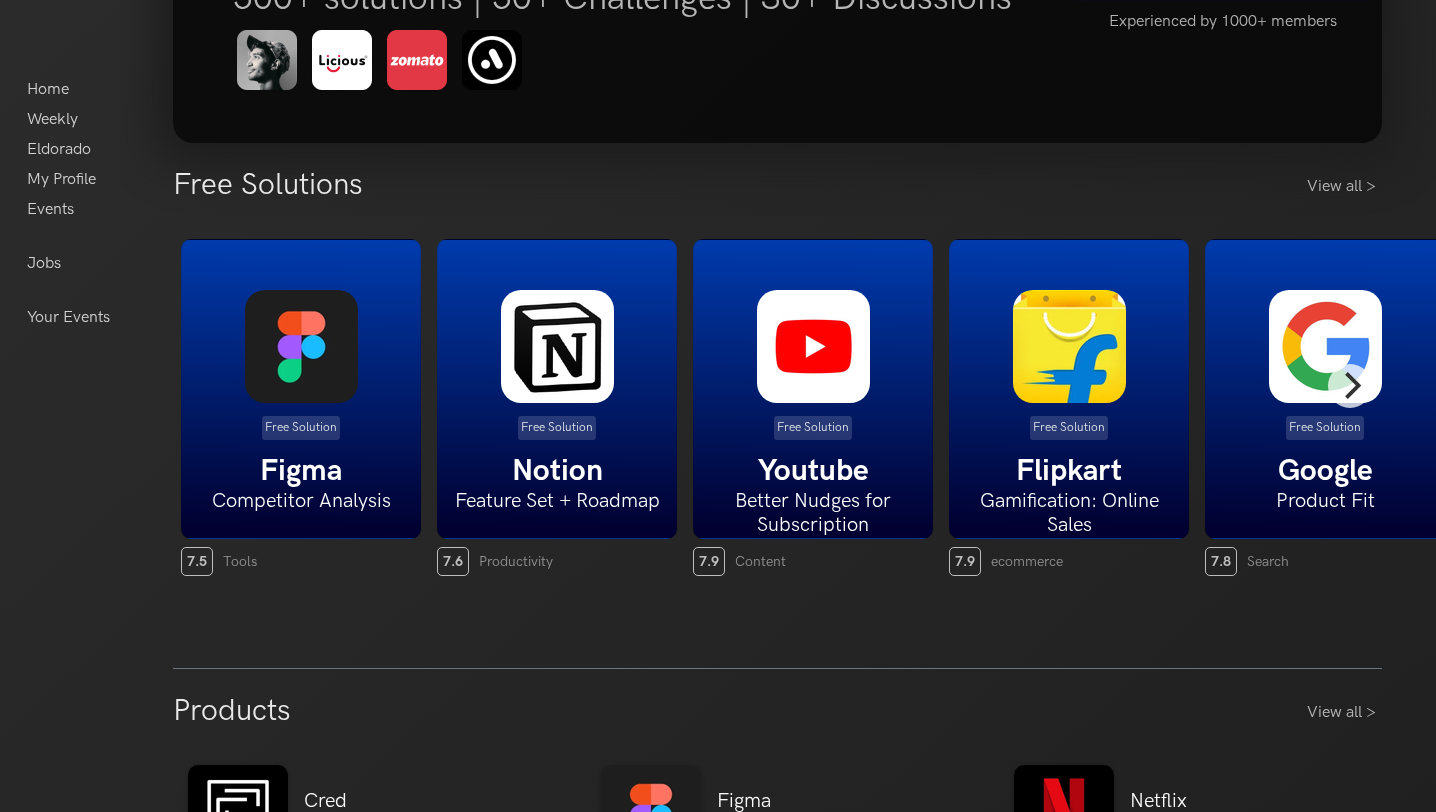 click on "Free Solution
Notion
Feature Set + Roadmap" at bounding box center [557, 389] 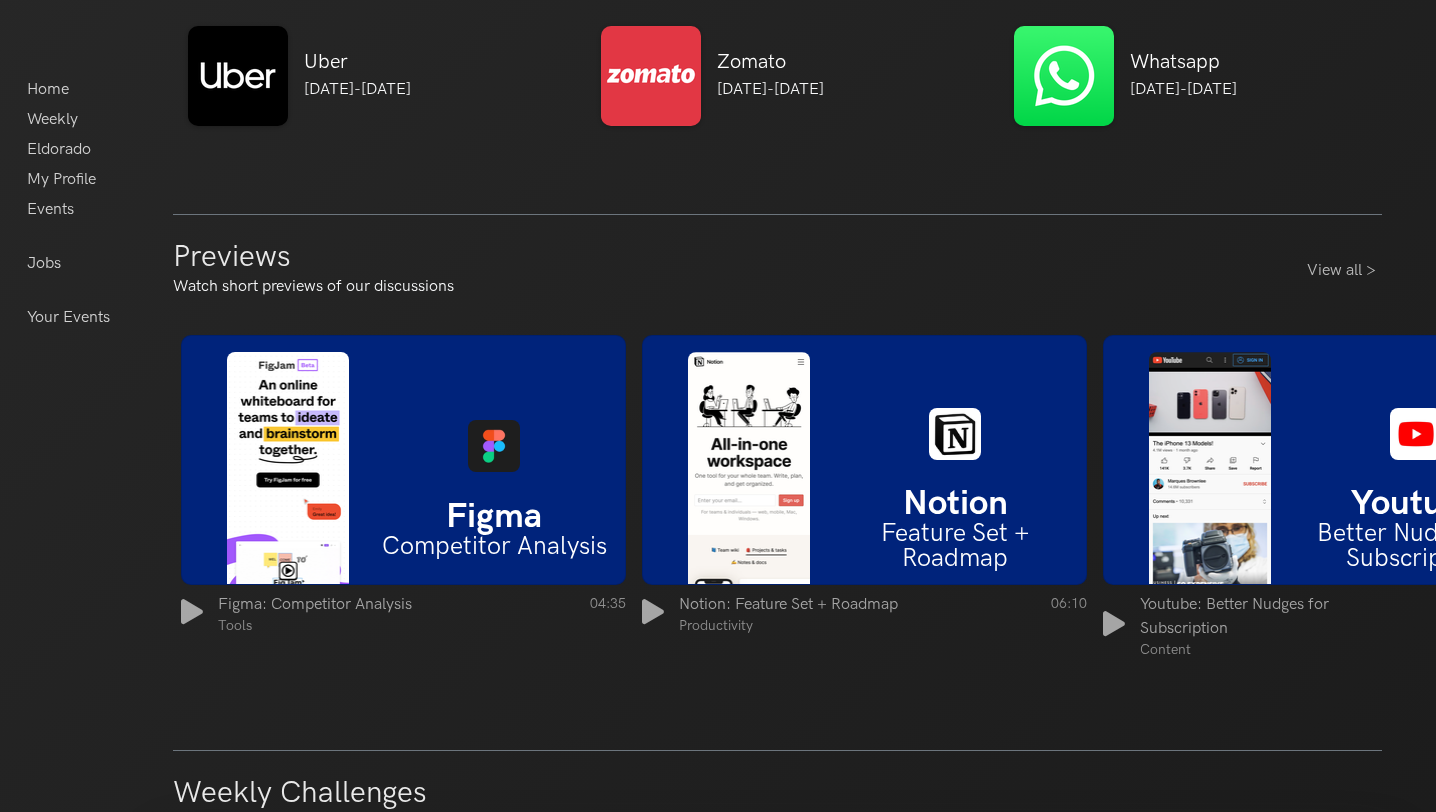 scroll, scrollTop: 1218, scrollLeft: 0, axis: vertical 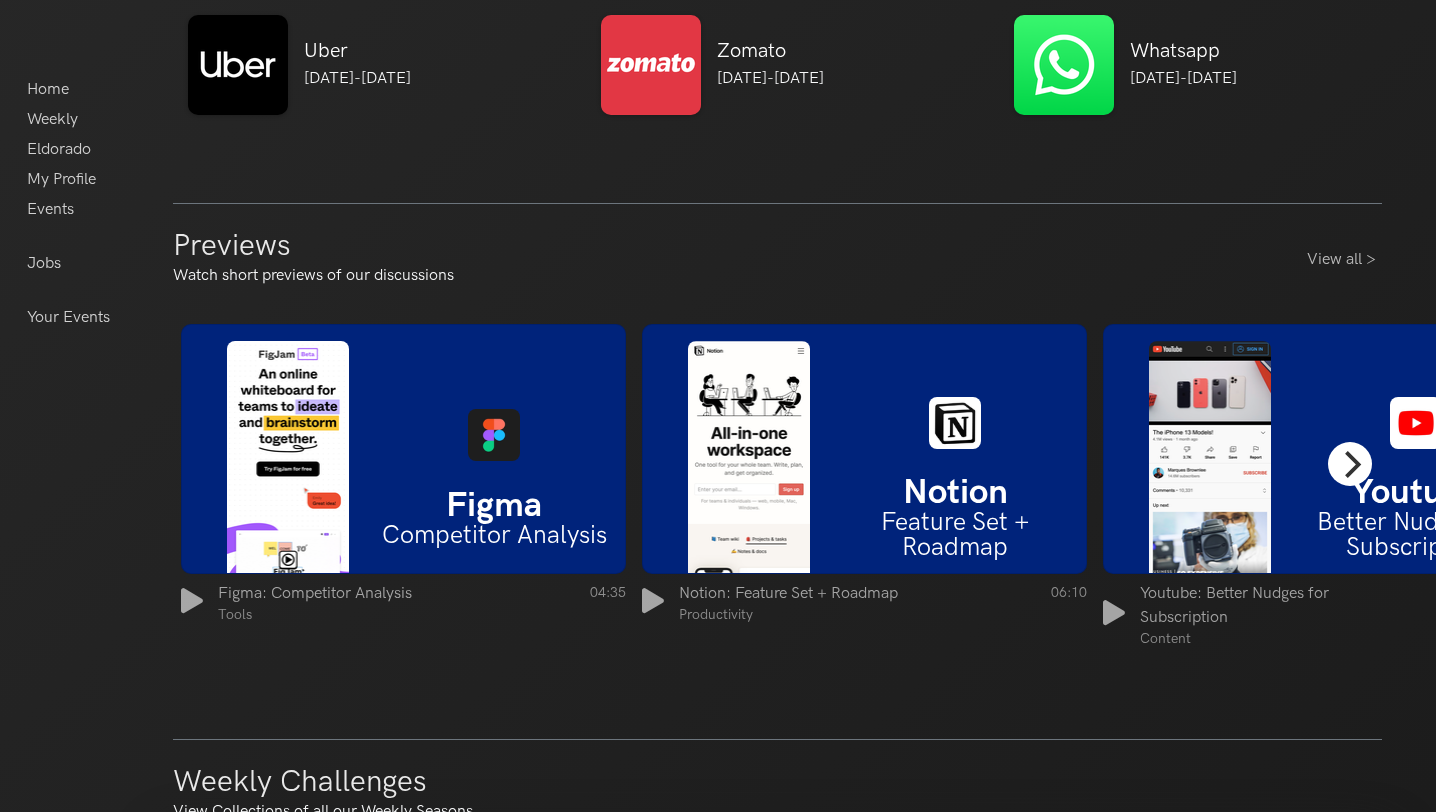click at bounding box center [1350, 464] 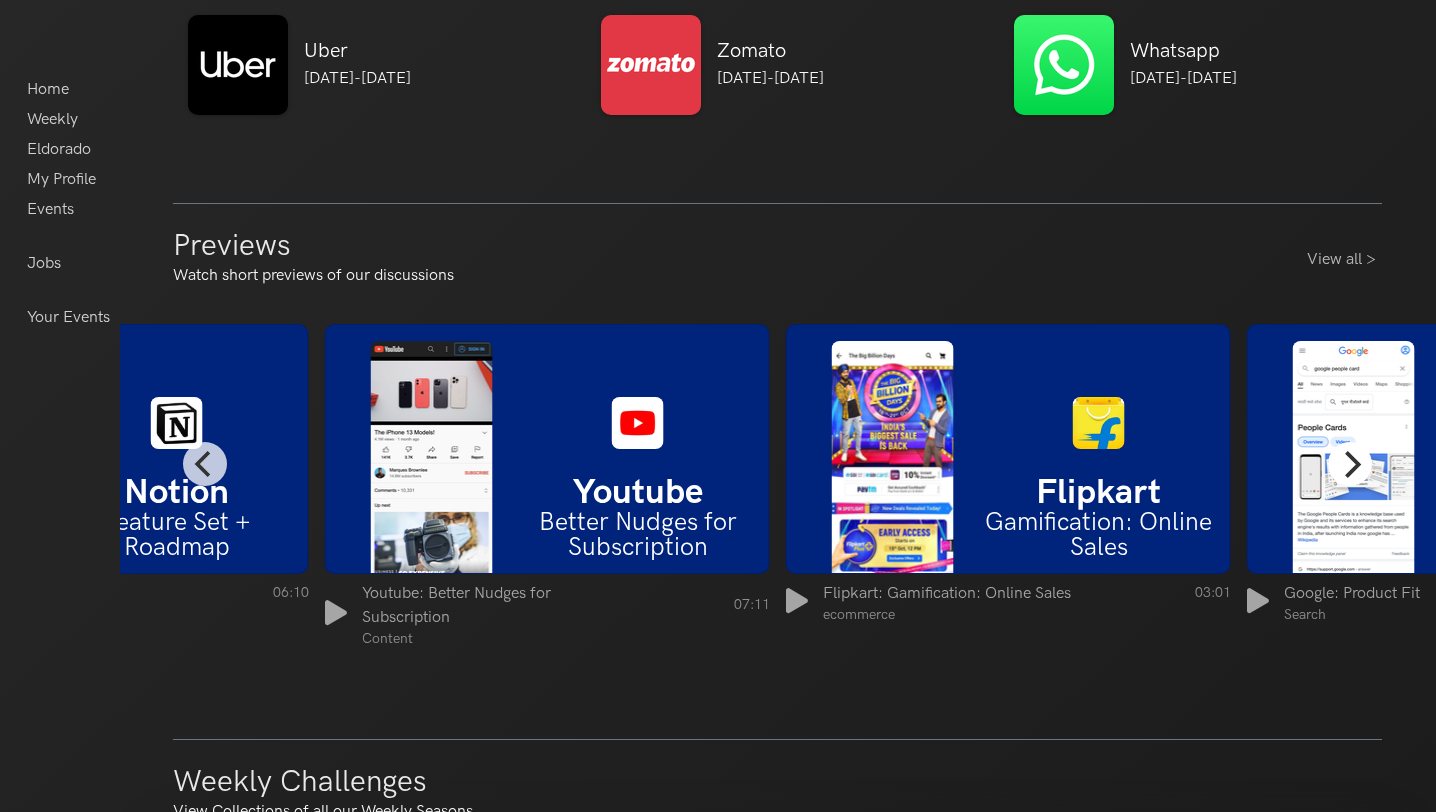 click at bounding box center (1350, 464) 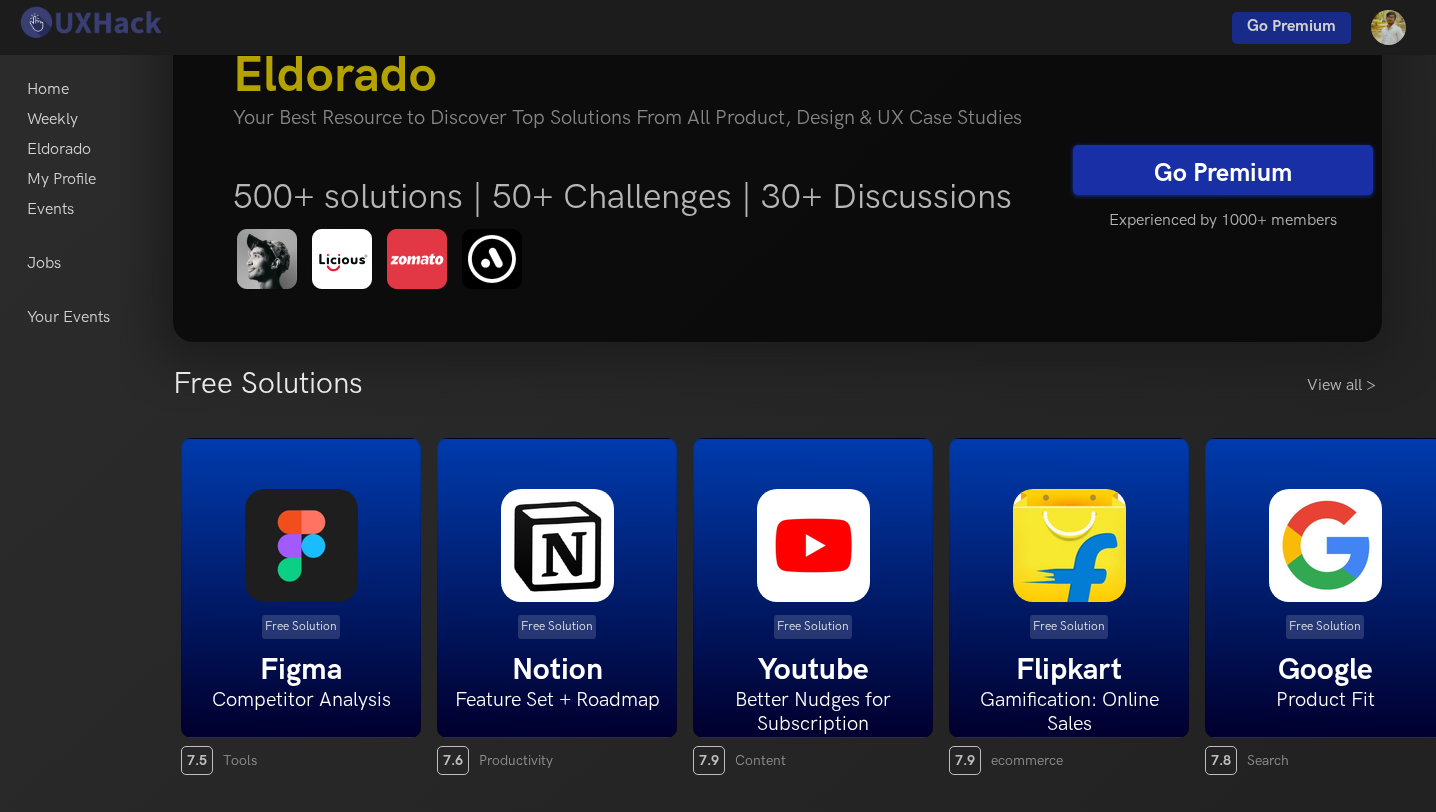 scroll, scrollTop: 0, scrollLeft: 0, axis: both 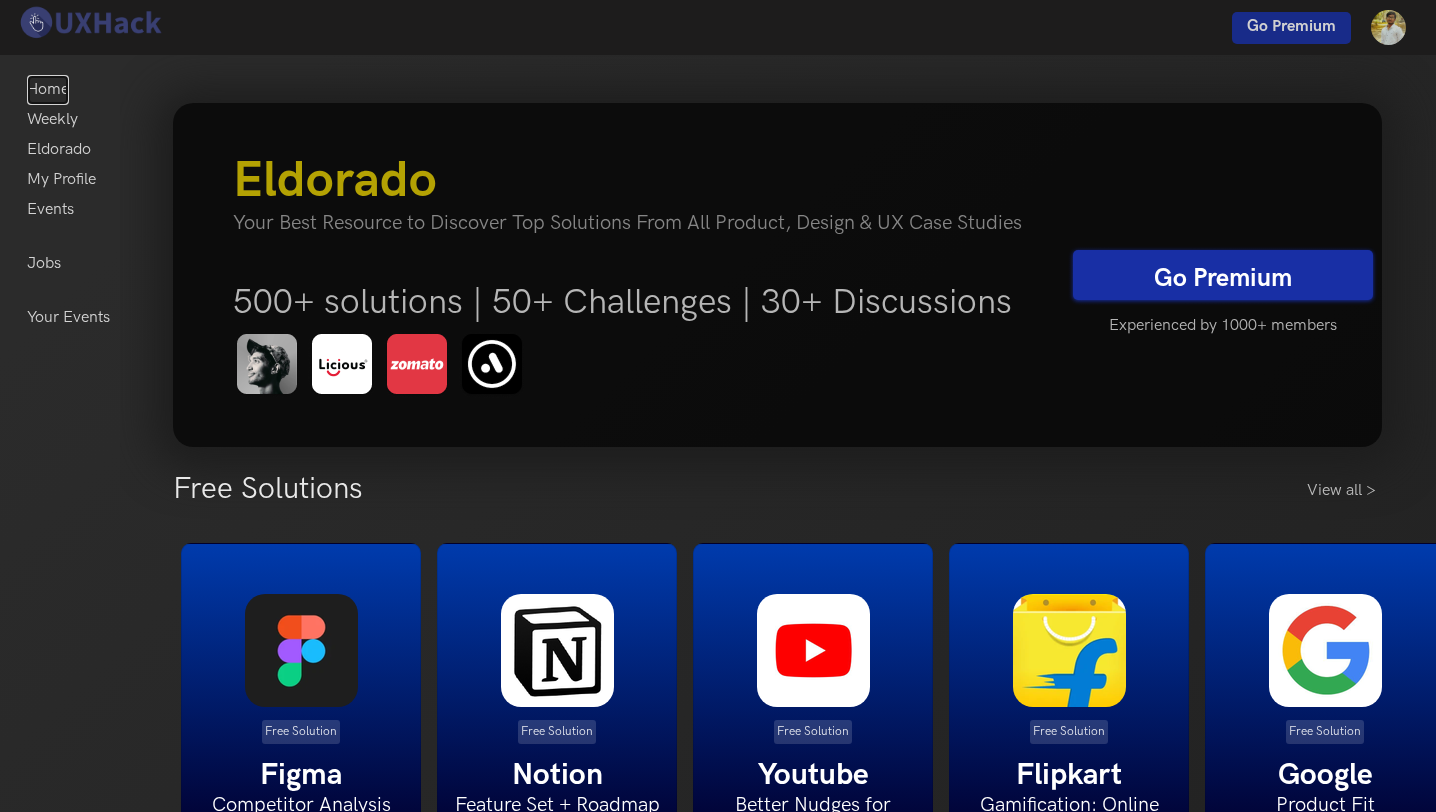 click on "Home" at bounding box center [48, 90] 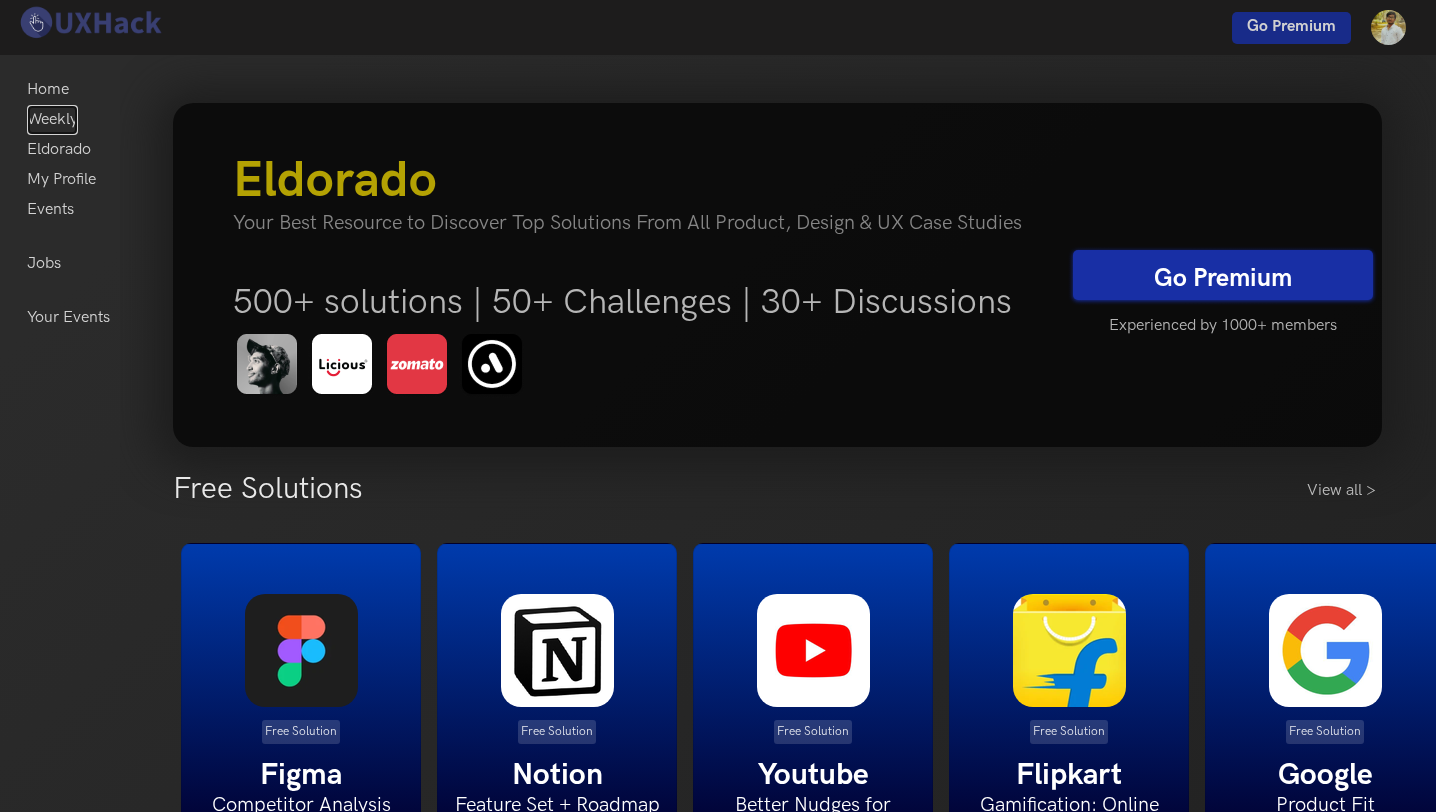 click on "Weekly" at bounding box center [52, 120] 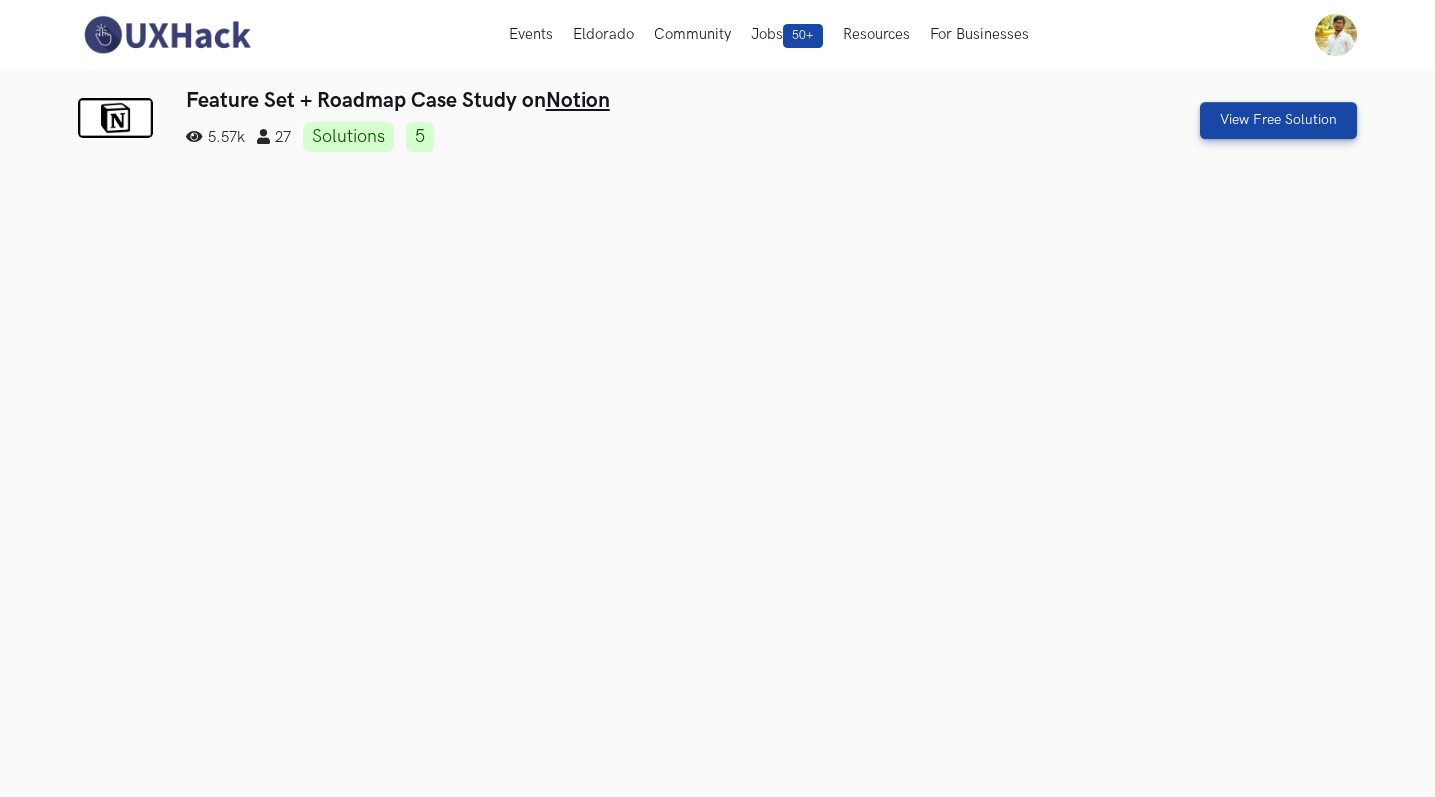 scroll, scrollTop: 0, scrollLeft: 0, axis: both 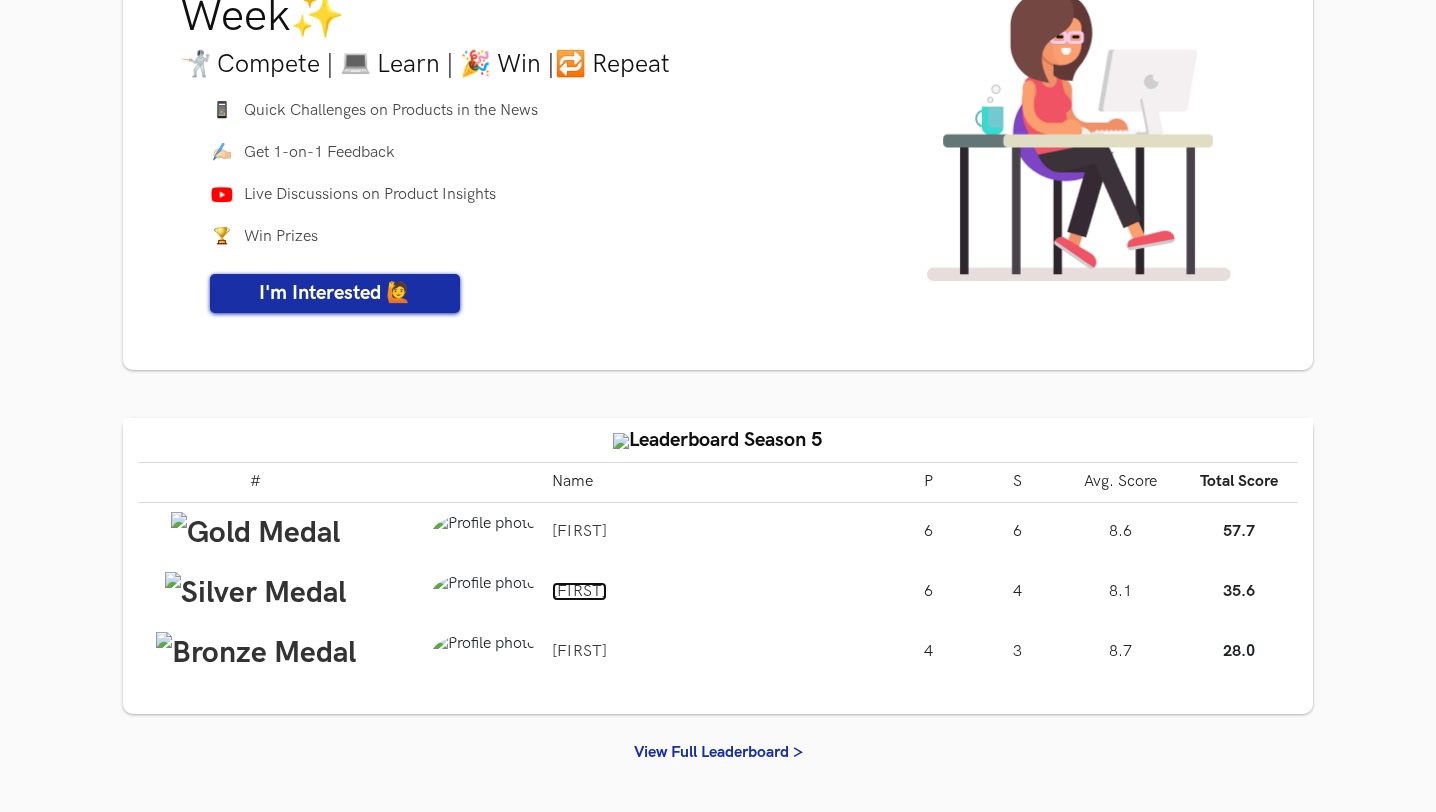 click on "[FIRST]" at bounding box center [579, 591] 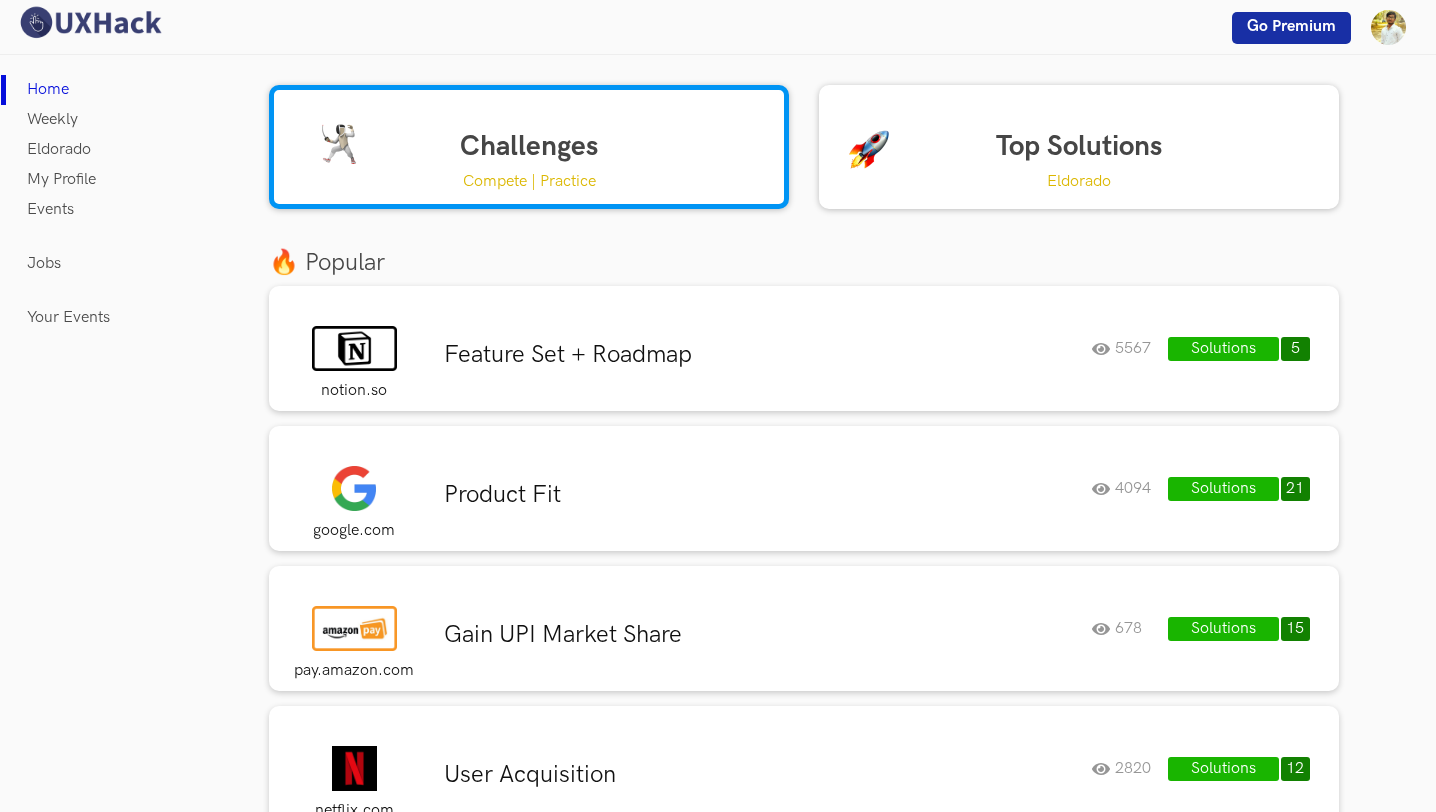 scroll, scrollTop: 0, scrollLeft: 0, axis: both 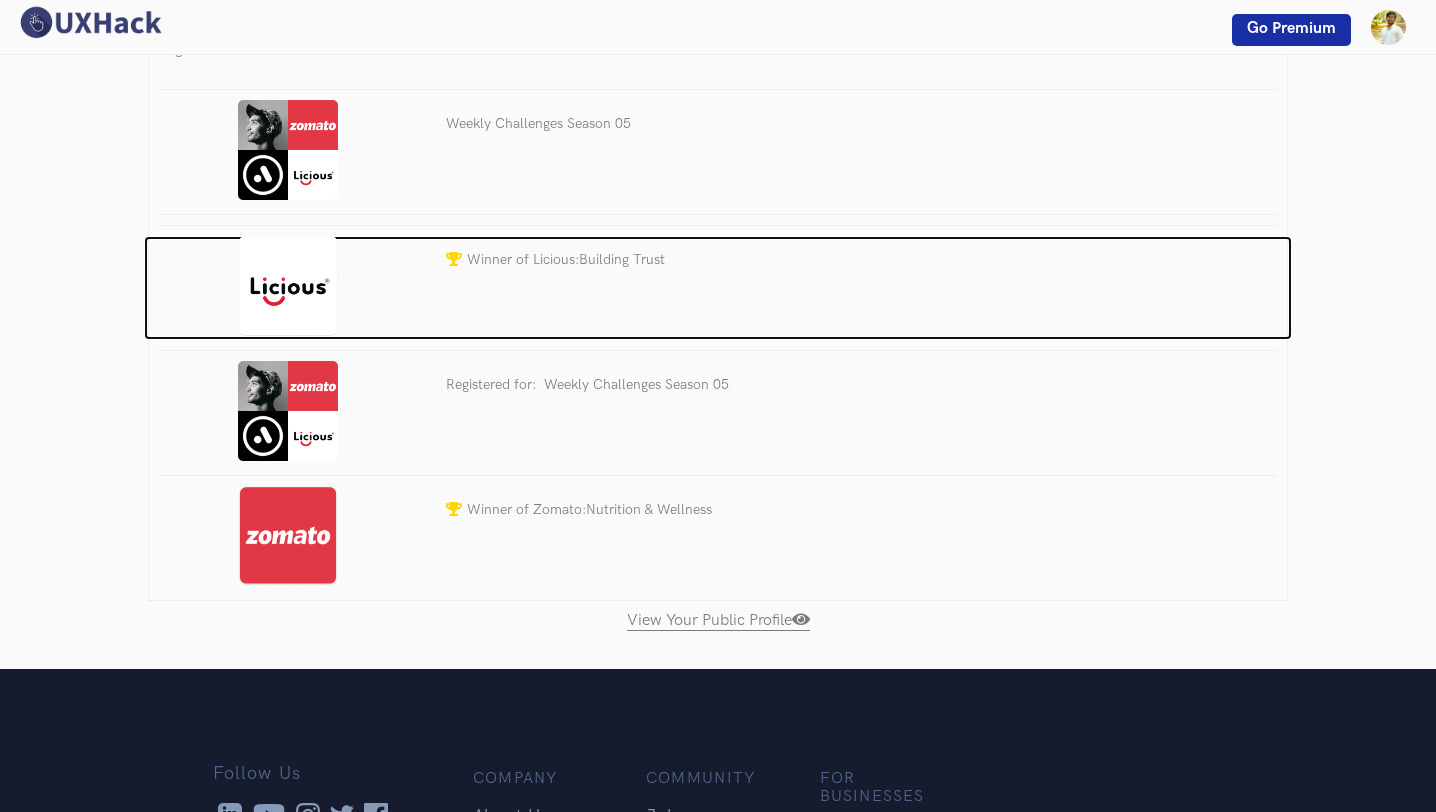 click on "Winner of Licious:Building Trust" at bounding box center (718, 288) 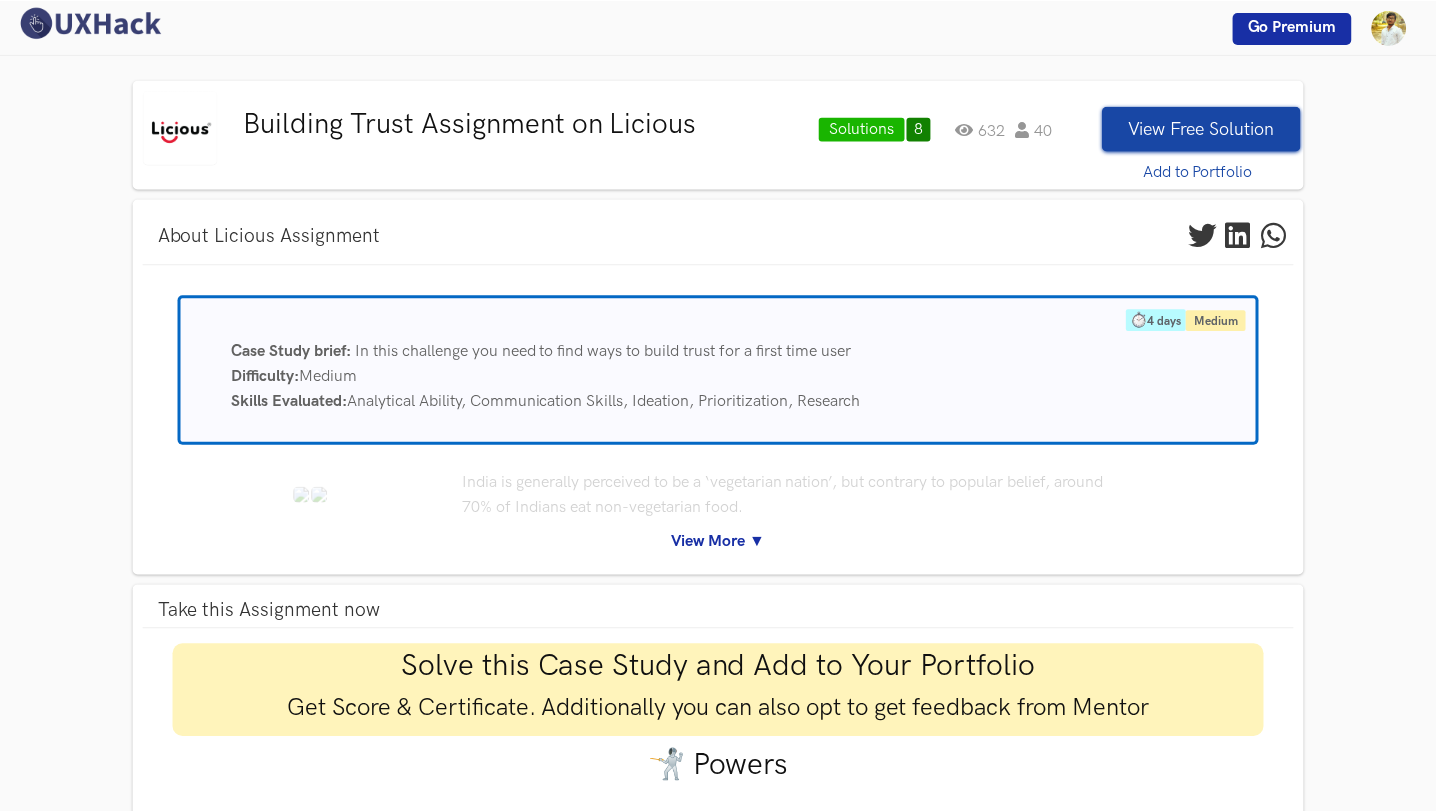 scroll, scrollTop: 0, scrollLeft: 0, axis: both 